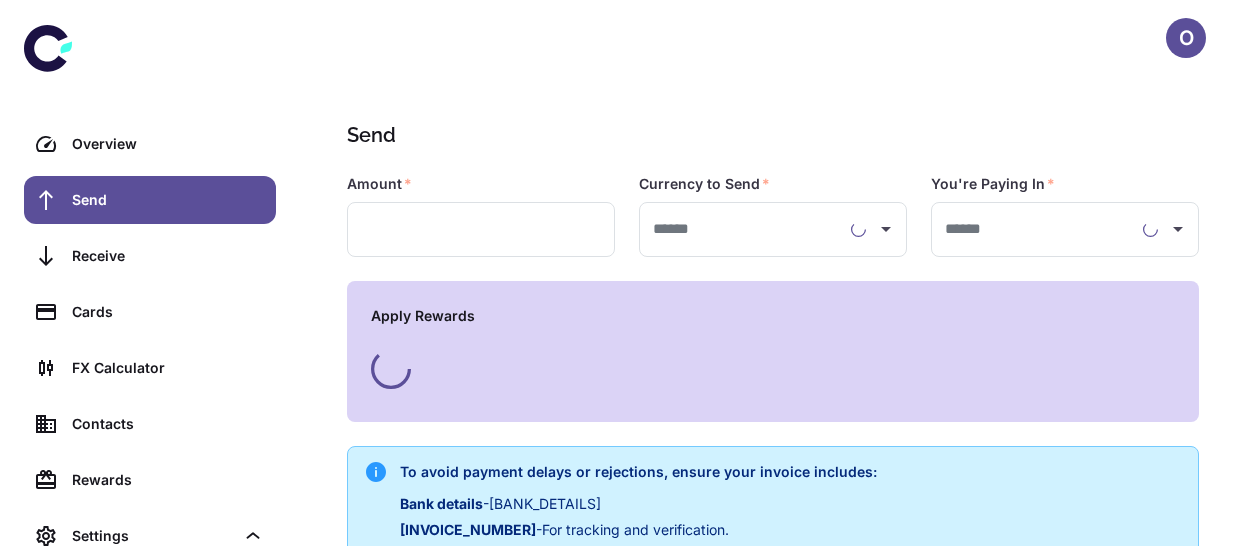 scroll, scrollTop: 0, scrollLeft: 0, axis: both 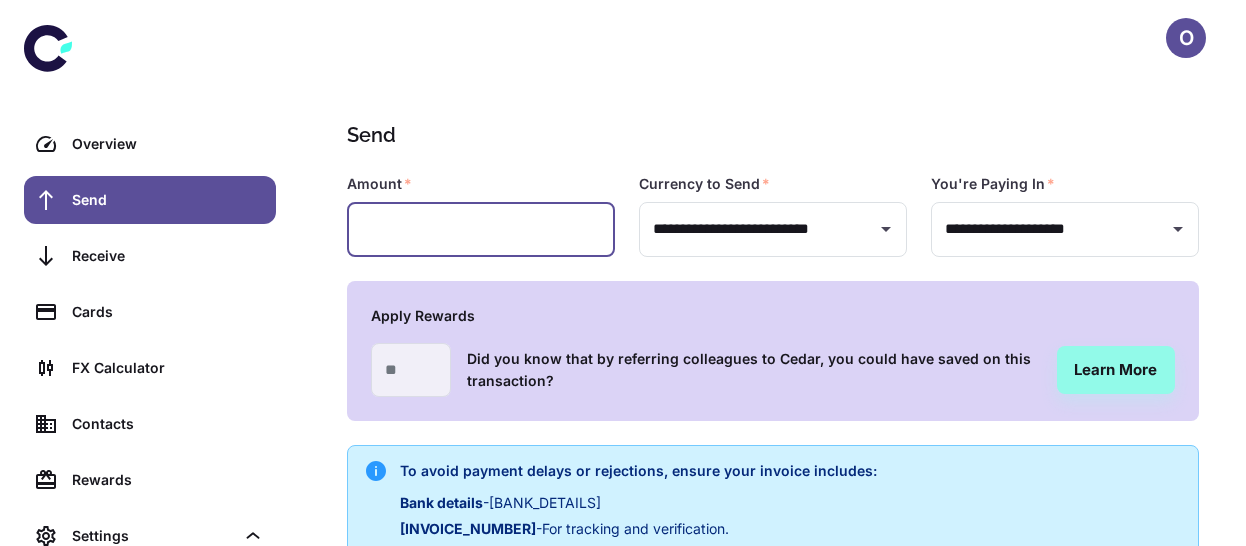 click at bounding box center (481, 229) 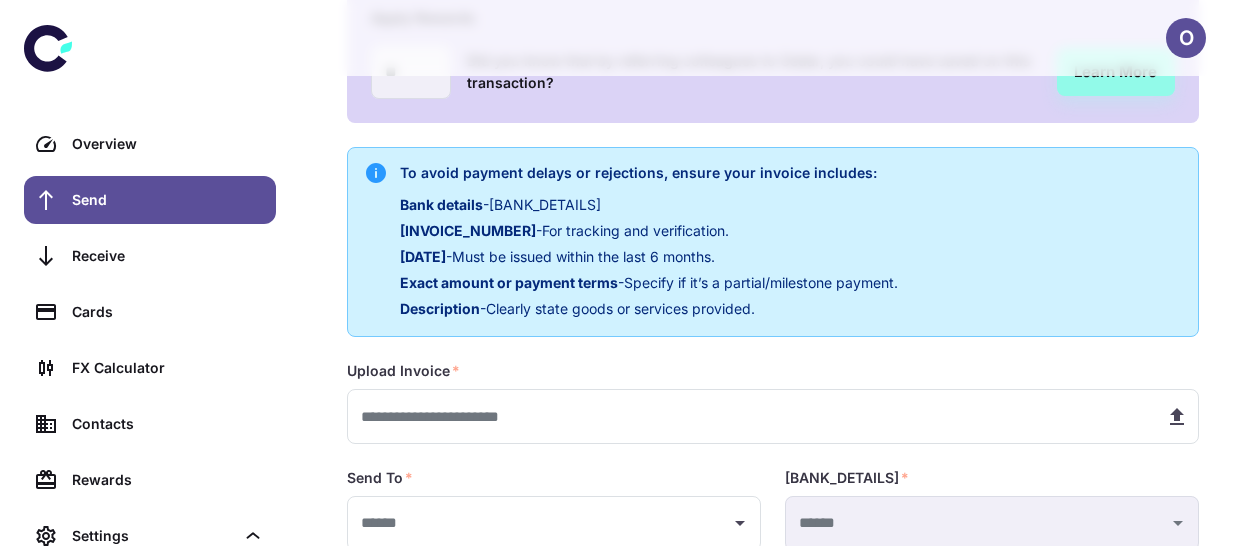 scroll, scrollTop: 400, scrollLeft: 0, axis: vertical 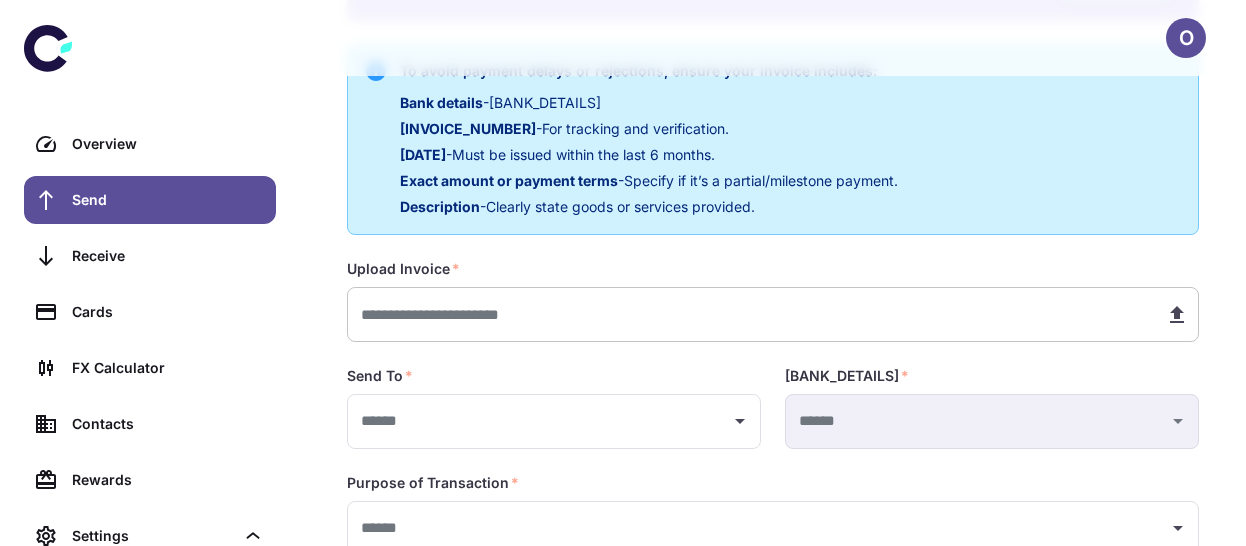 type on "*****" 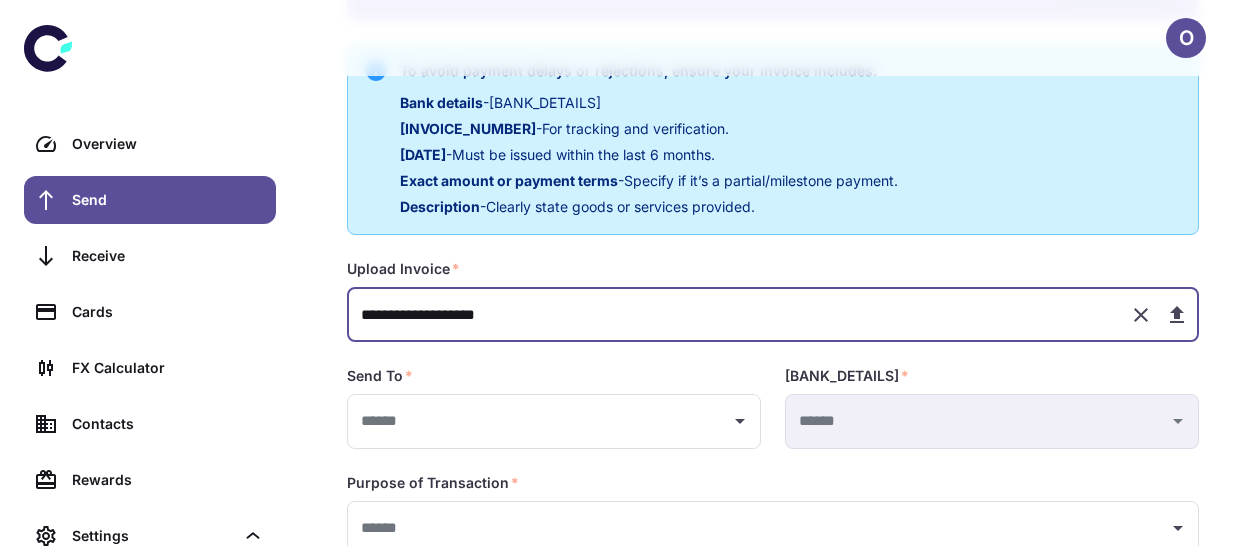 click on "**********" at bounding box center [730, 314] 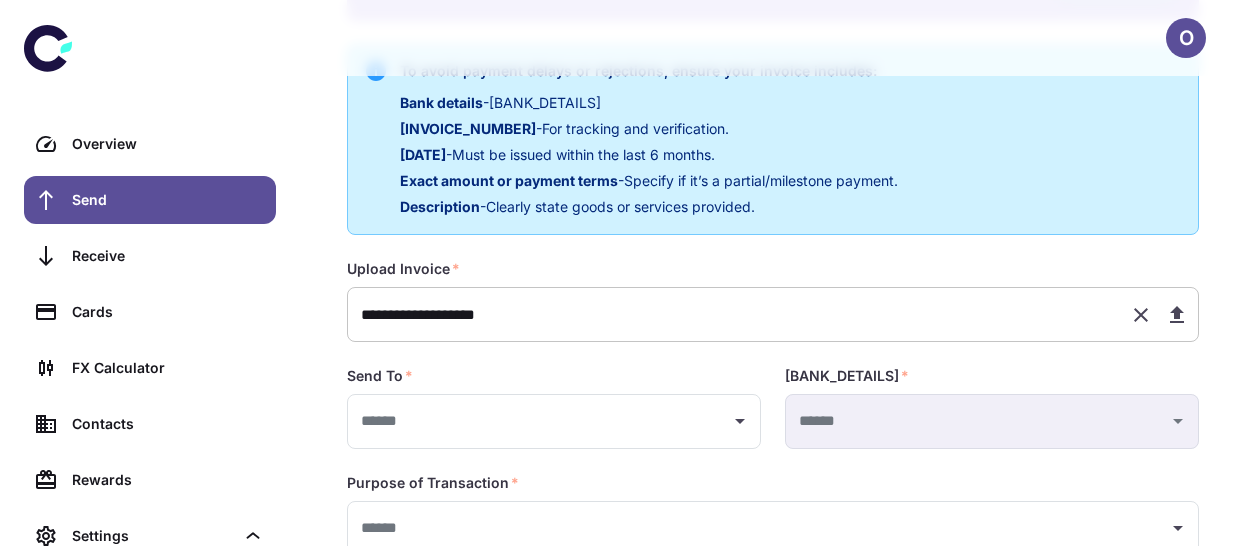 type on "**********" 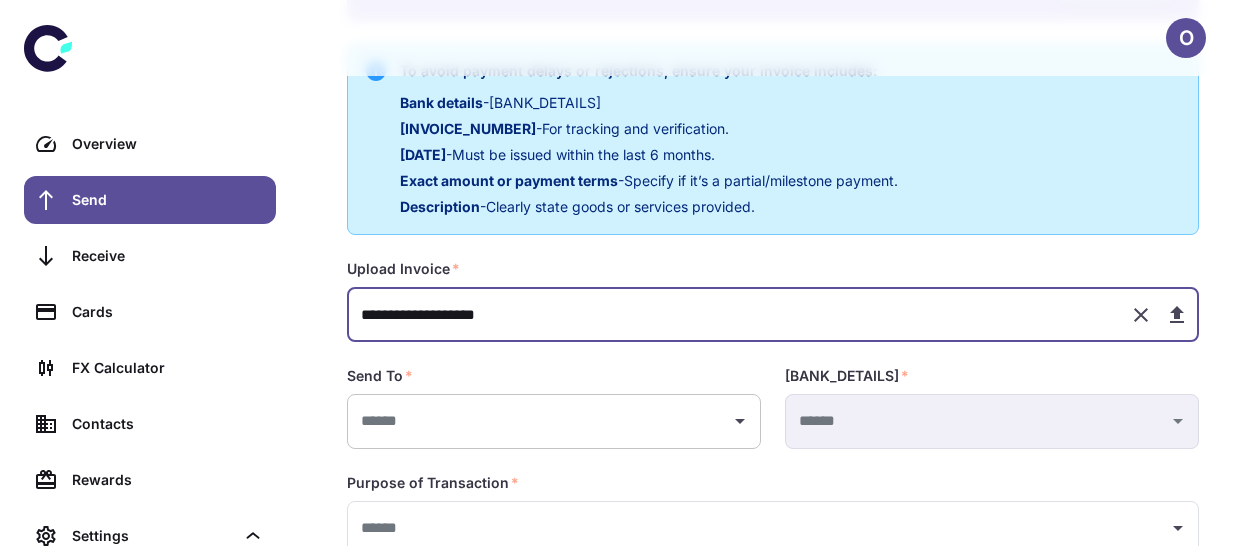 click at bounding box center (539, 421) 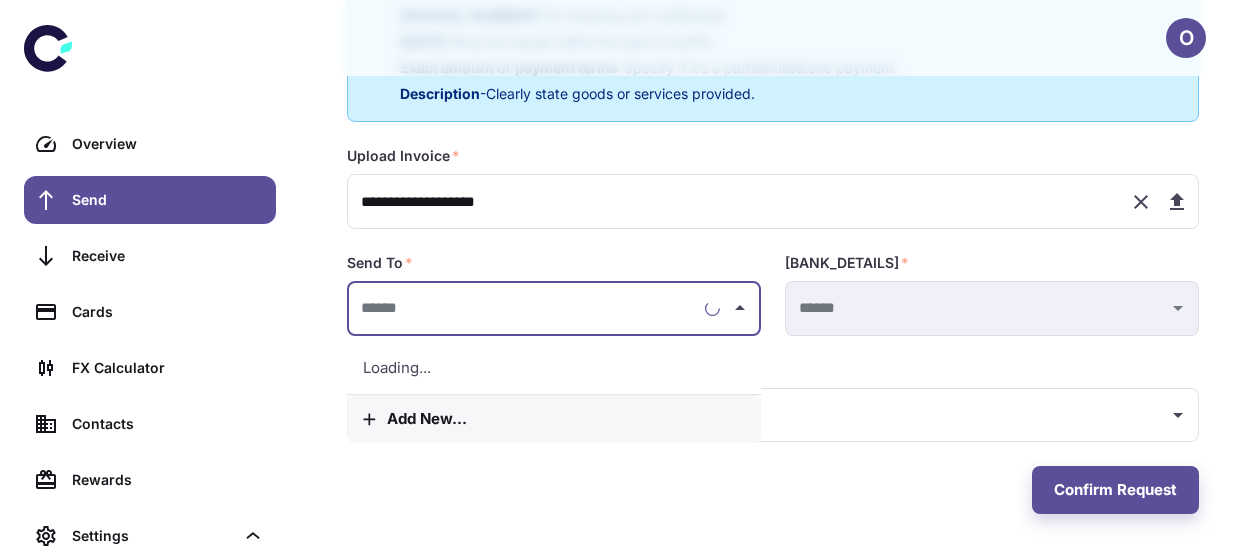 scroll, scrollTop: 520, scrollLeft: 0, axis: vertical 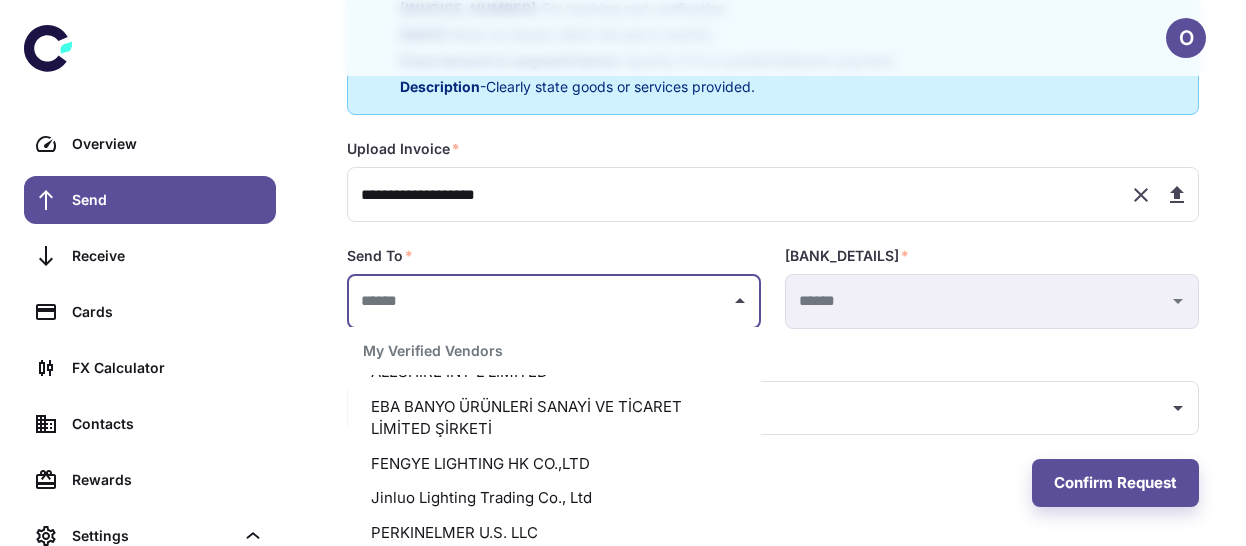 click at bounding box center (539, 301) 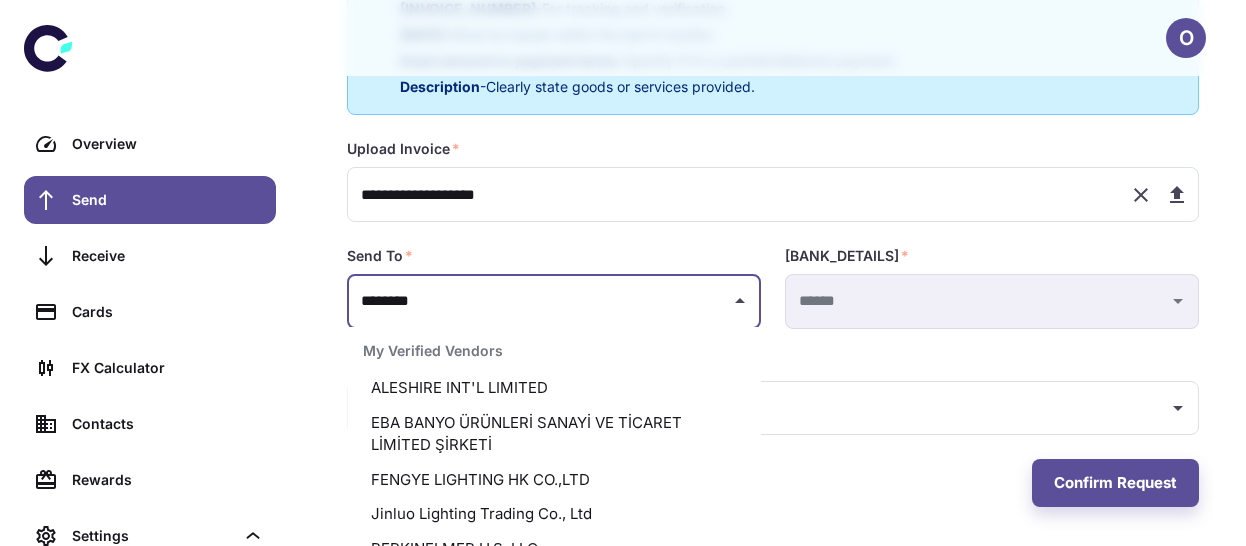 scroll, scrollTop: 0, scrollLeft: 0, axis: both 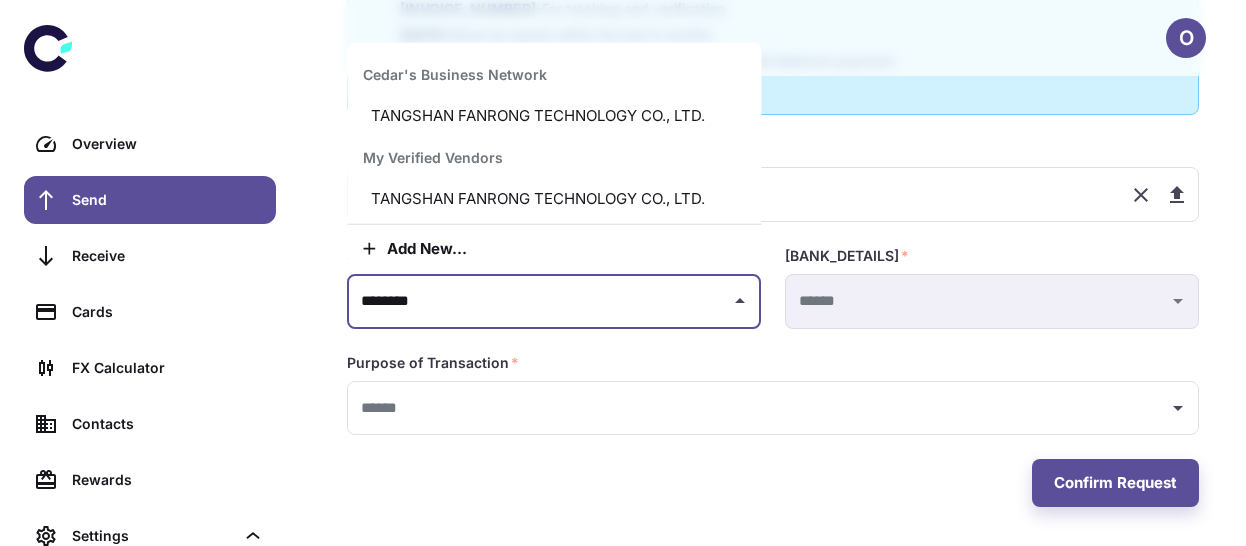 click on "[COMPANY_NAME]" at bounding box center (554, 198) 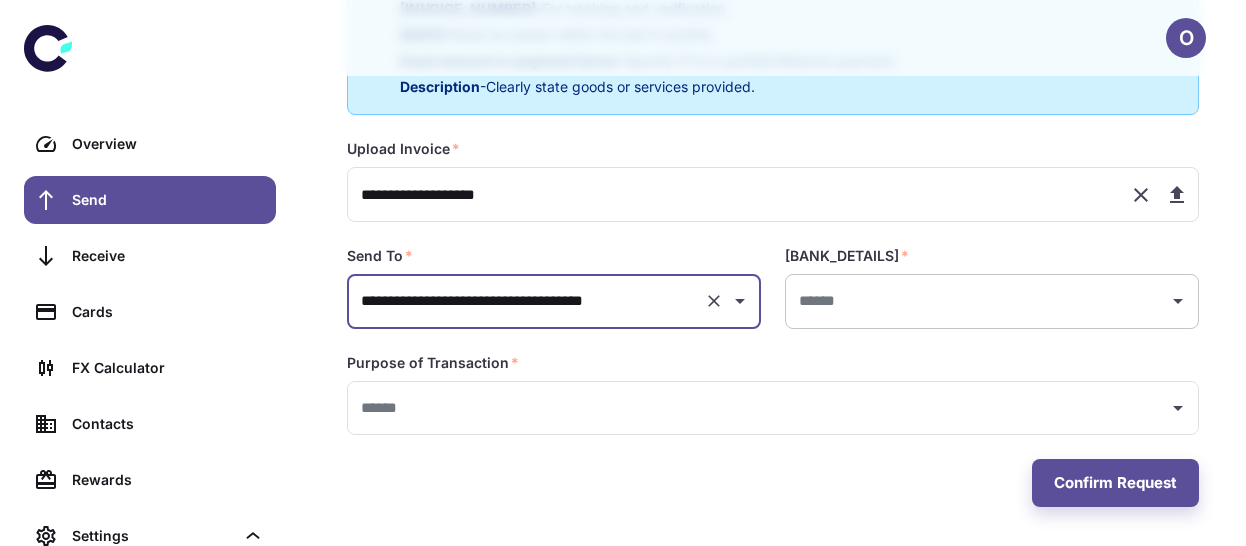 type on "**********" 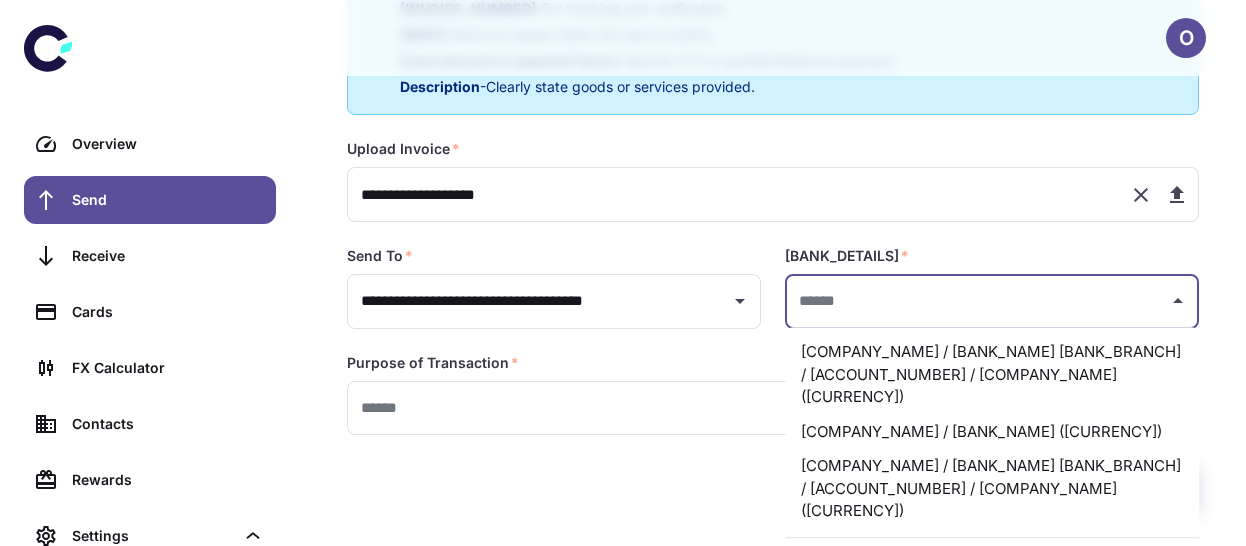 click on "TANGSHAN FANRONG TECHNOLOGY CO., LTD. /  CHINA CONSTRUCTION BANK TANGSHAN BRANCH / 13050162723700001464 / TANGSHAN FANRONG TECHNOLOGY CO.,LTD. (USD)" at bounding box center [992, 375] 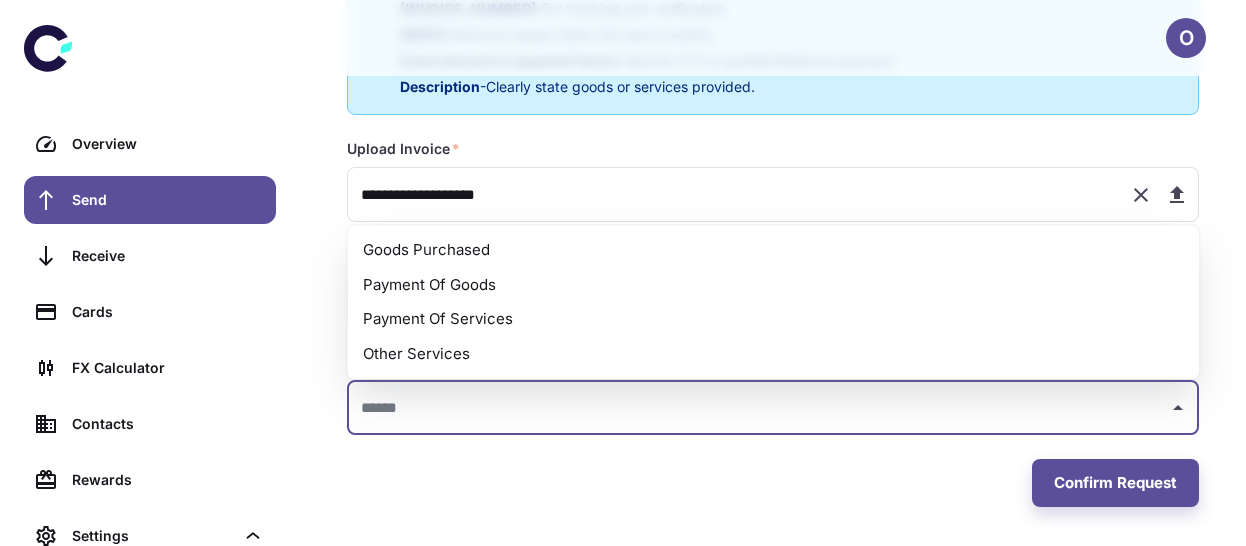 click at bounding box center [758, 408] 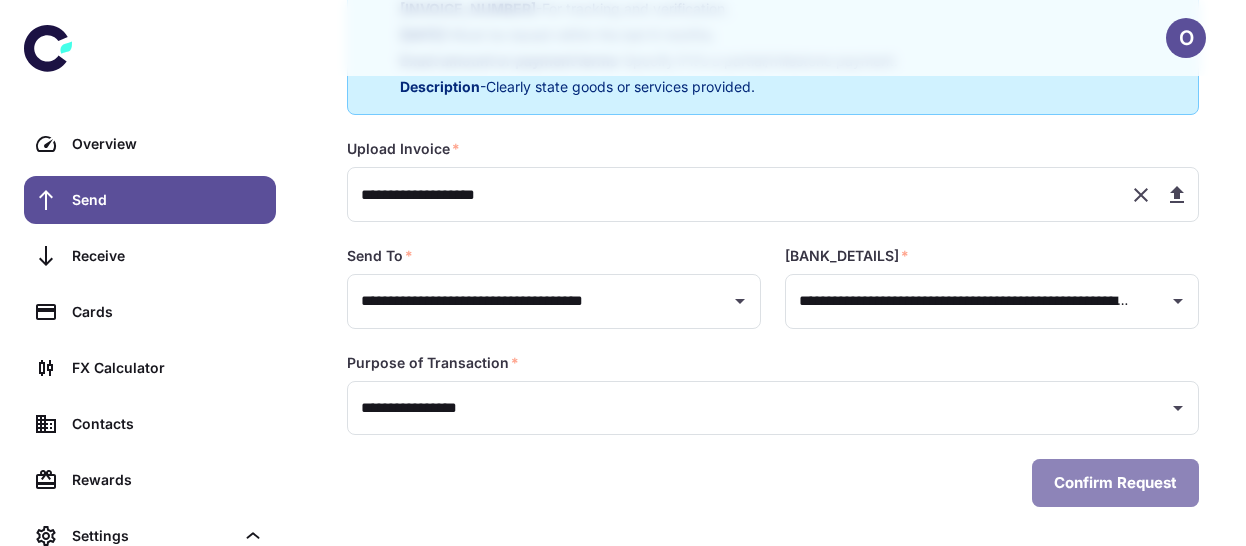 click on "Confirm Request" at bounding box center [1115, 483] 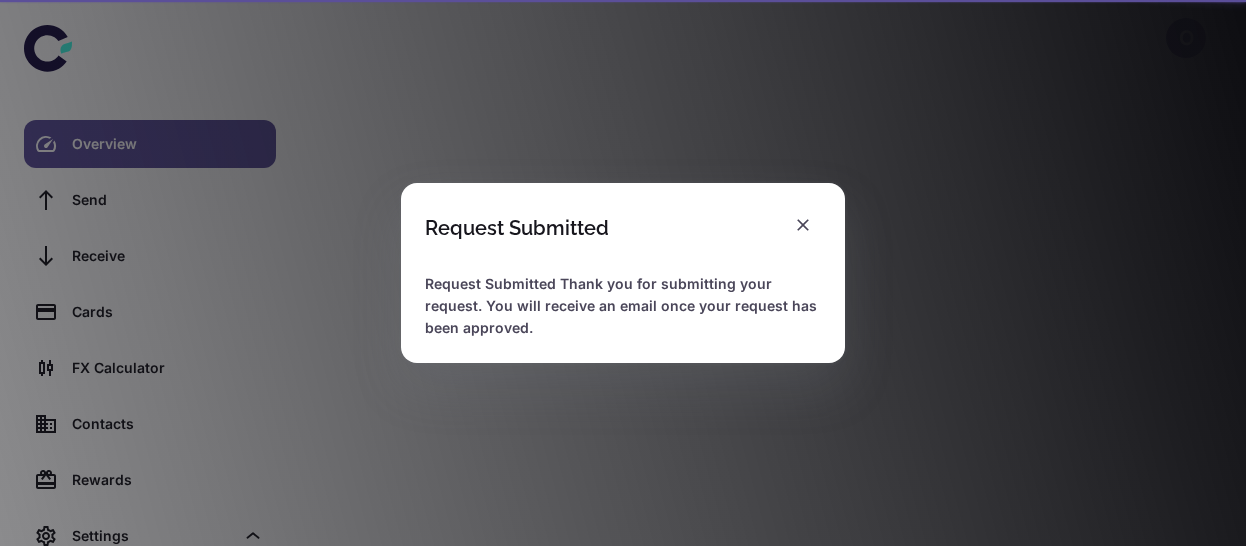 scroll, scrollTop: 0, scrollLeft: 0, axis: both 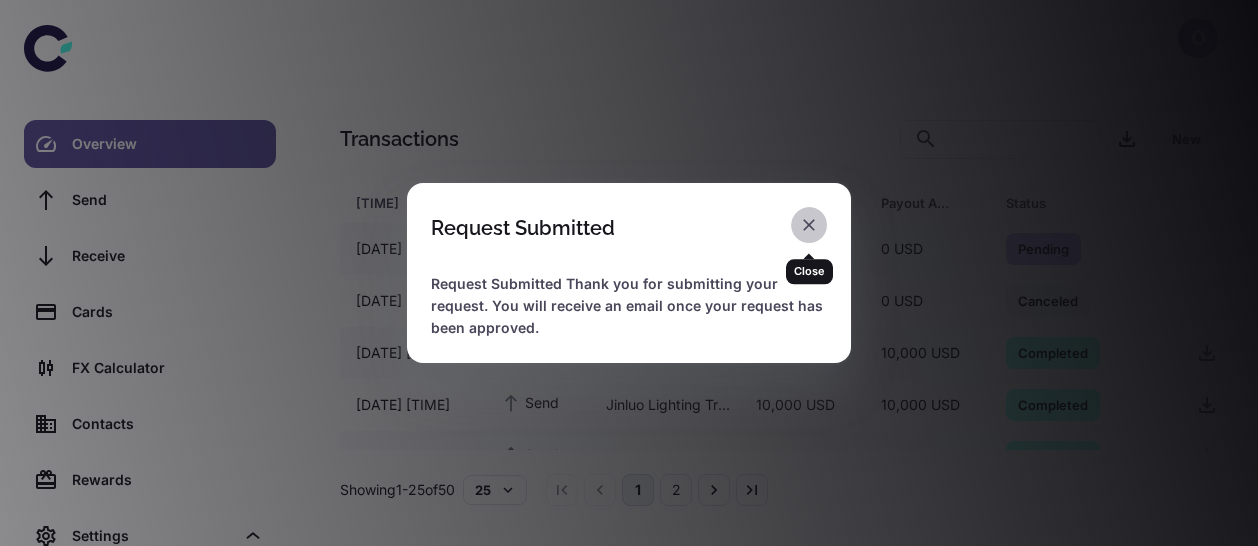 click at bounding box center (809, 225) 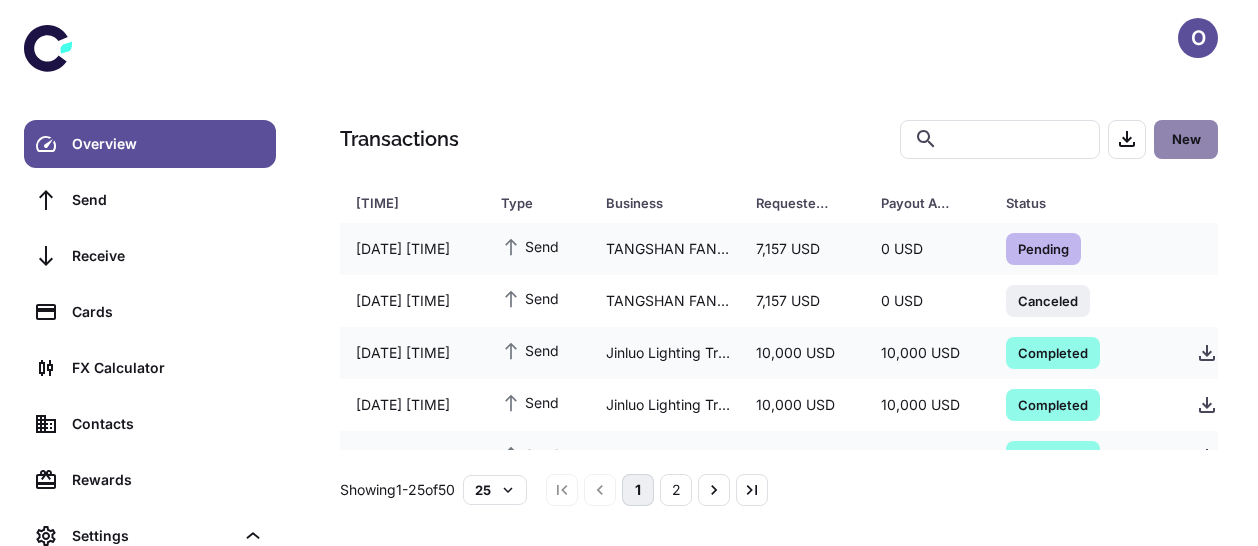 click on "New" at bounding box center (1186, 139) 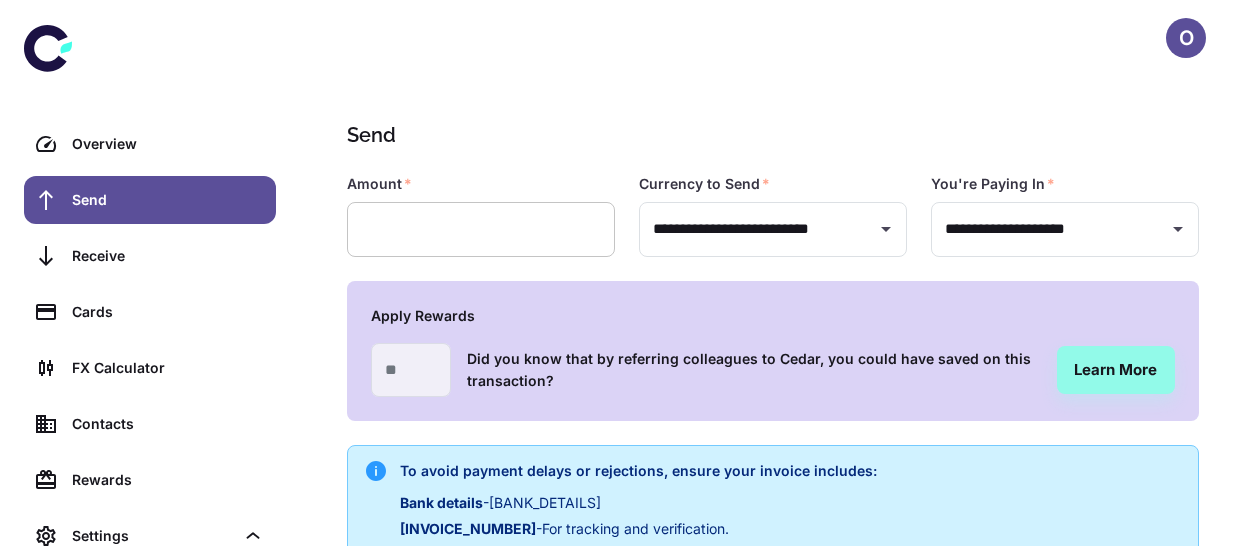 click at bounding box center (481, 229) 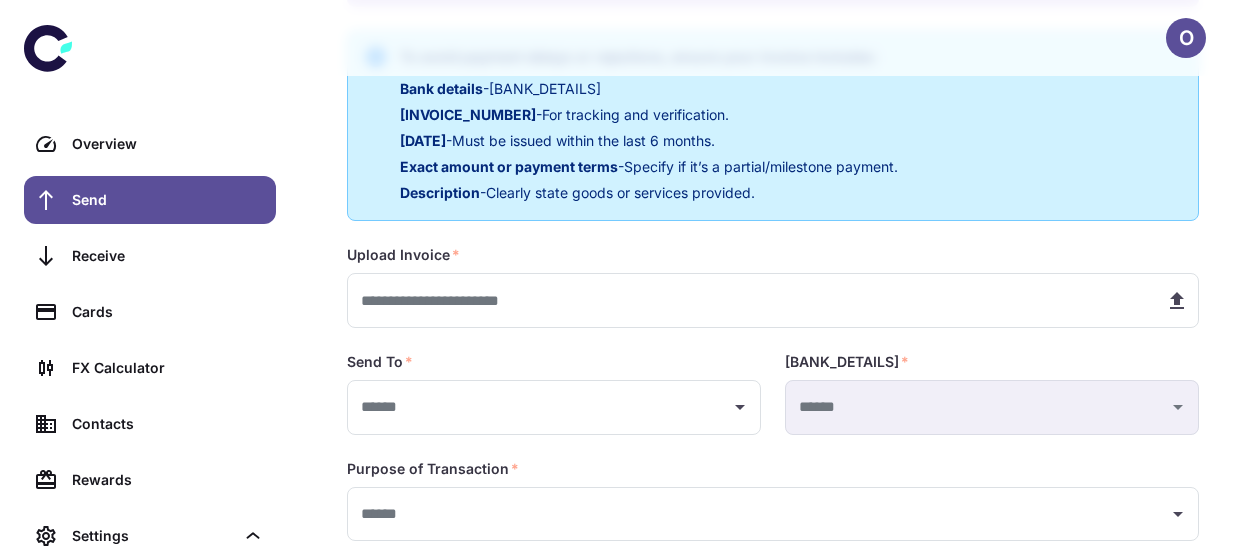 scroll, scrollTop: 320, scrollLeft: 0, axis: vertical 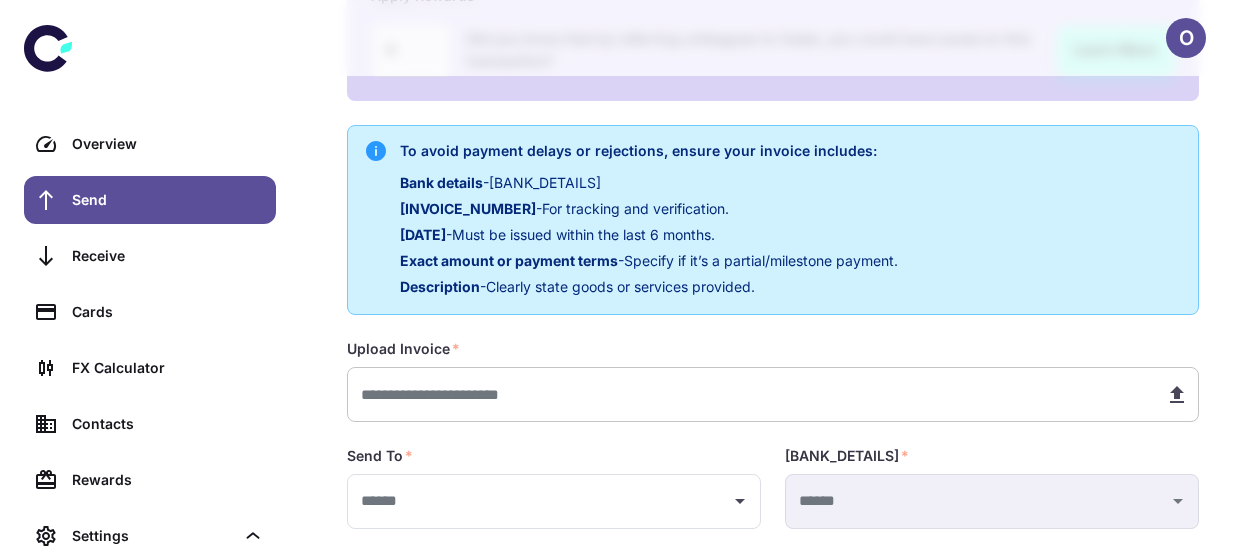 type on "********" 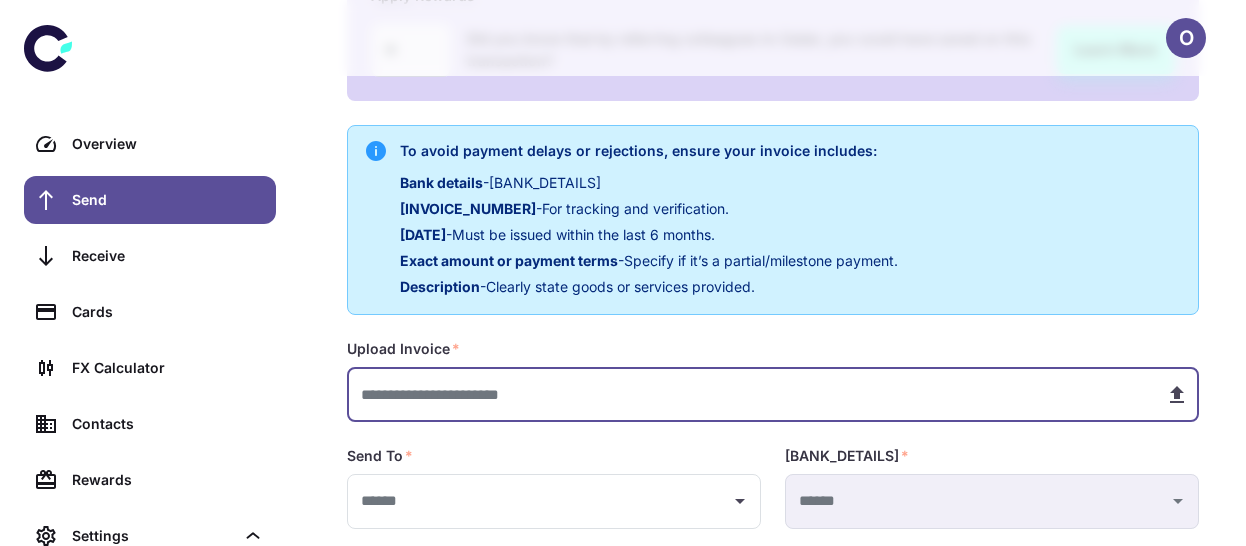 click at bounding box center [748, 394] 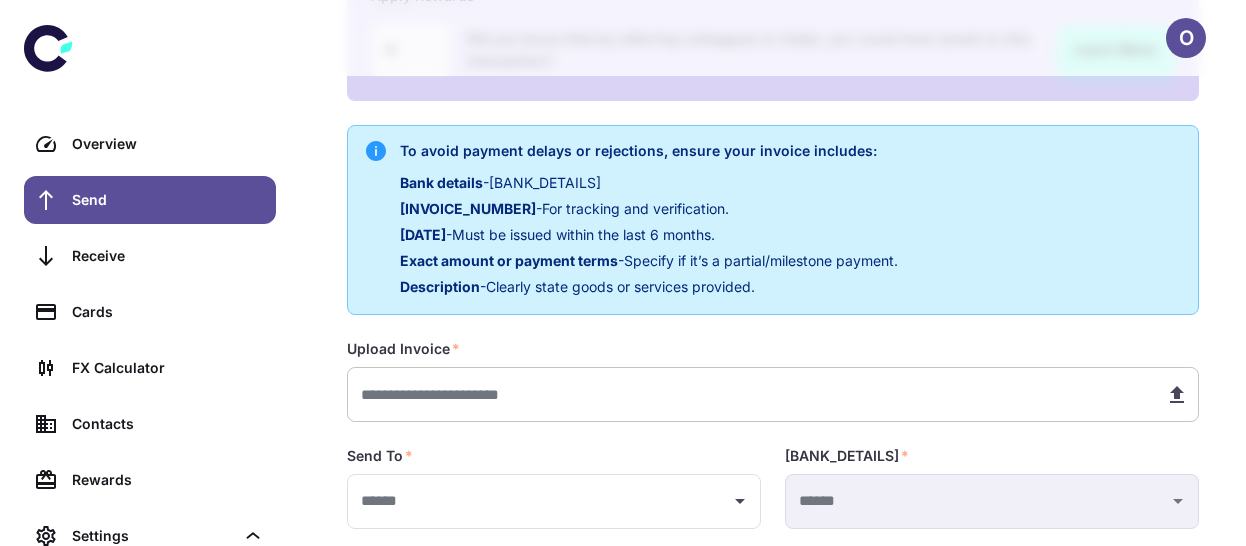 type on "**********" 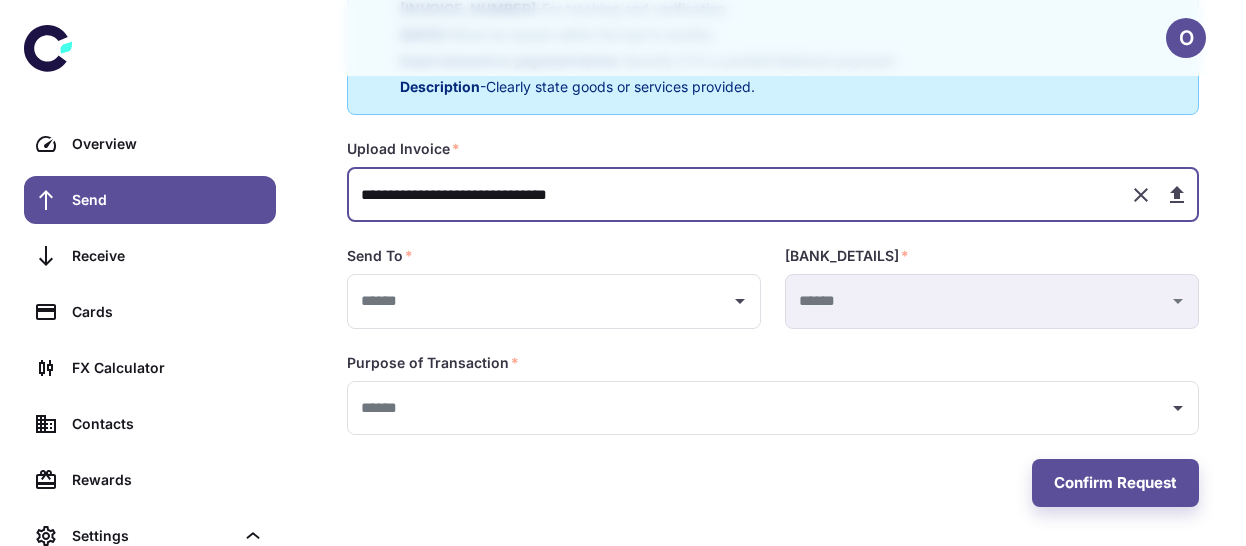 scroll, scrollTop: 520, scrollLeft: 0, axis: vertical 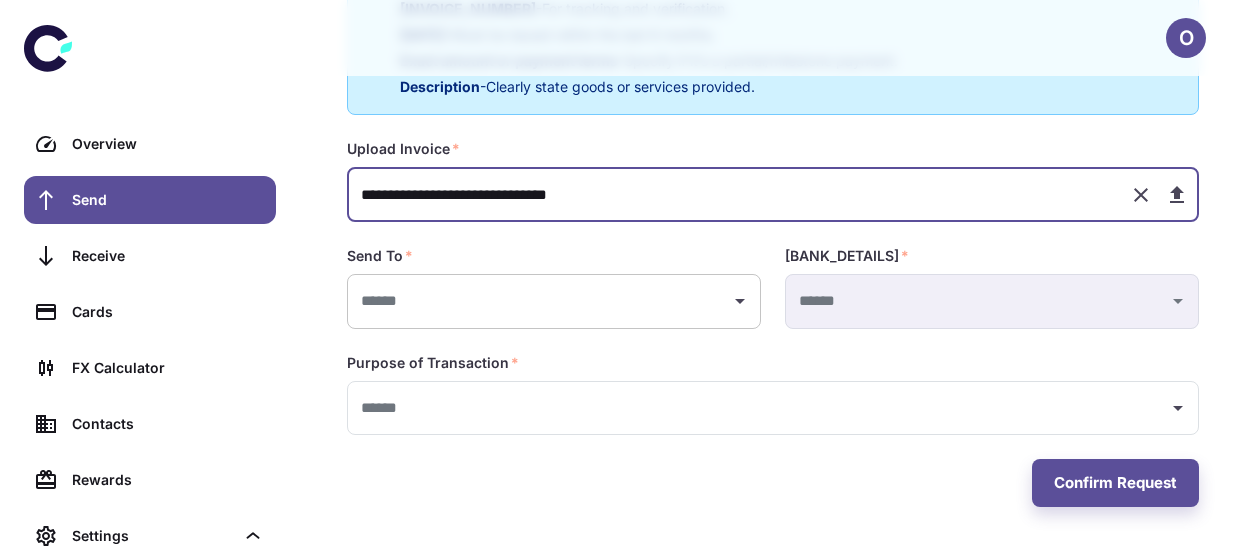 click at bounding box center [539, 301] 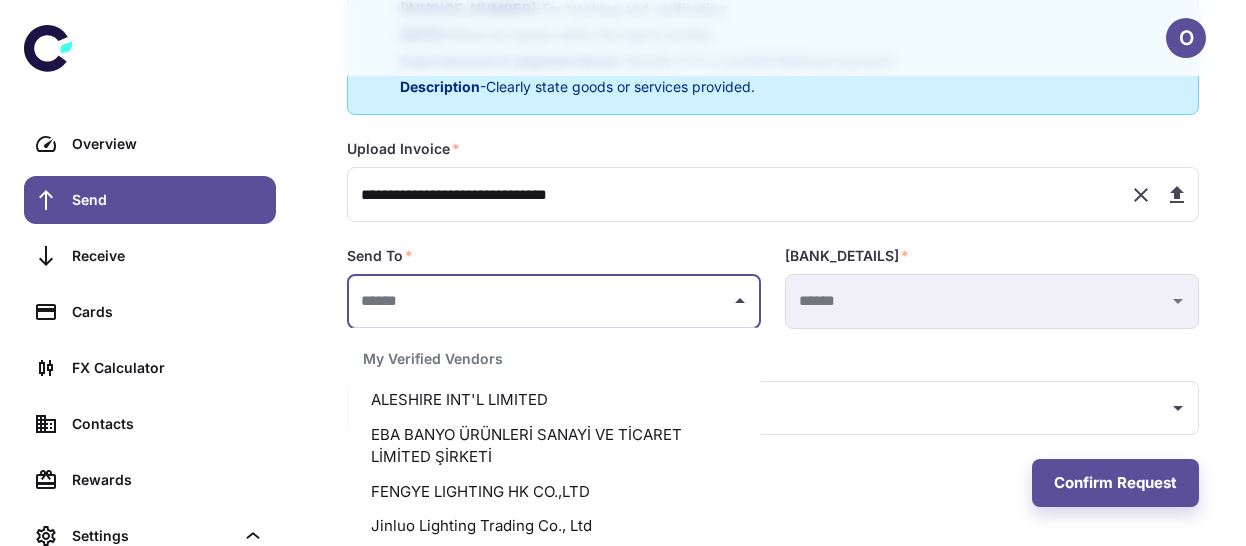 click on "[COMPANY_NAME]" at bounding box center (554, 446) 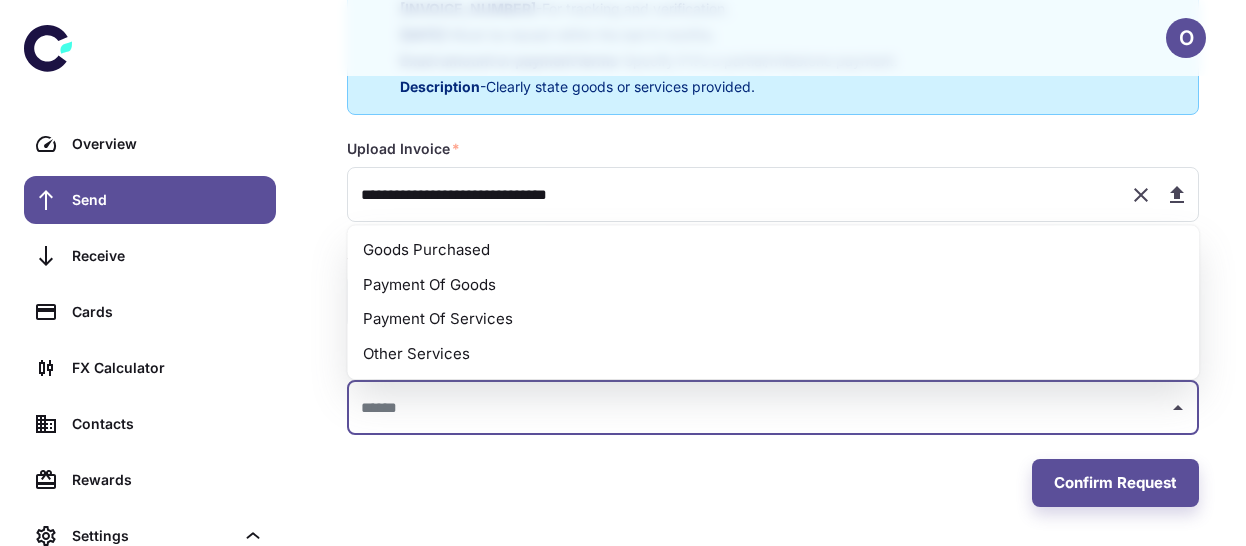 click at bounding box center (758, 408) 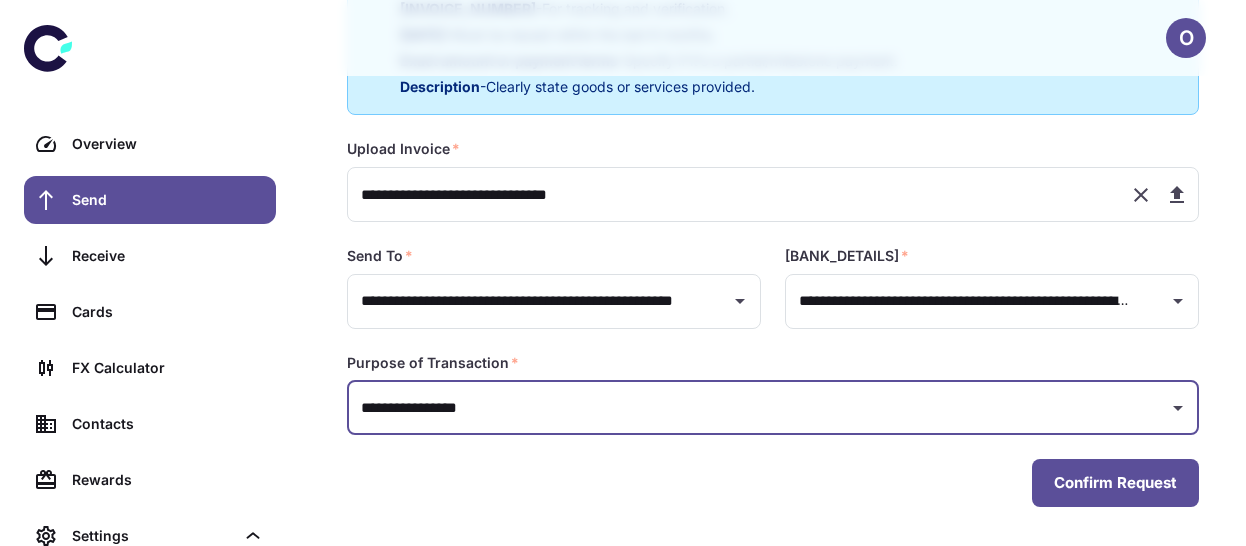 click on "Confirm Request" at bounding box center [1115, 483] 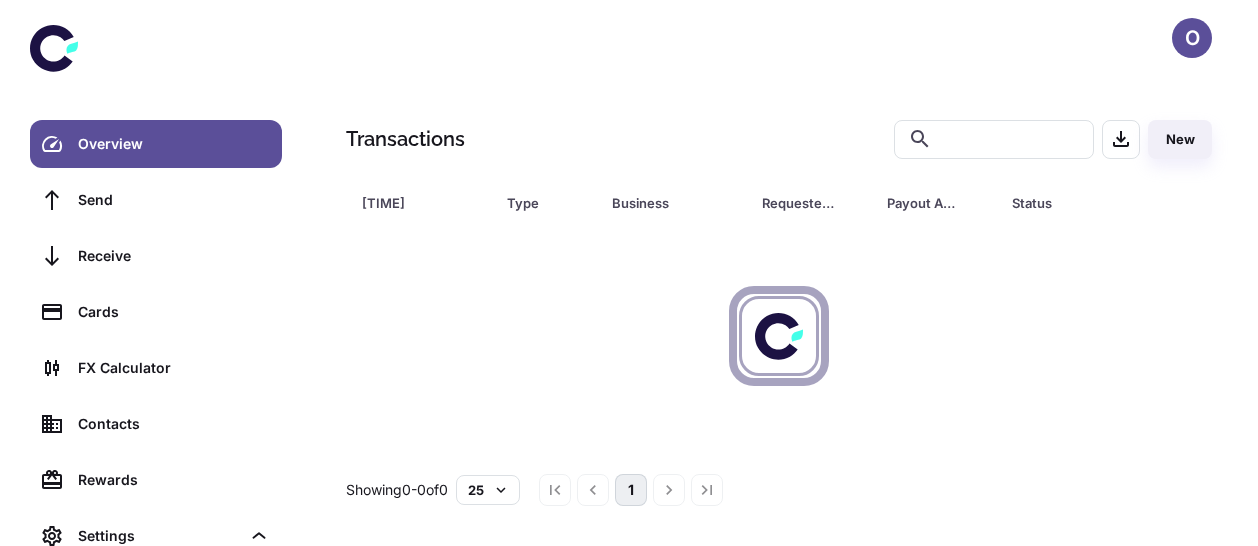 scroll, scrollTop: 0, scrollLeft: 0, axis: both 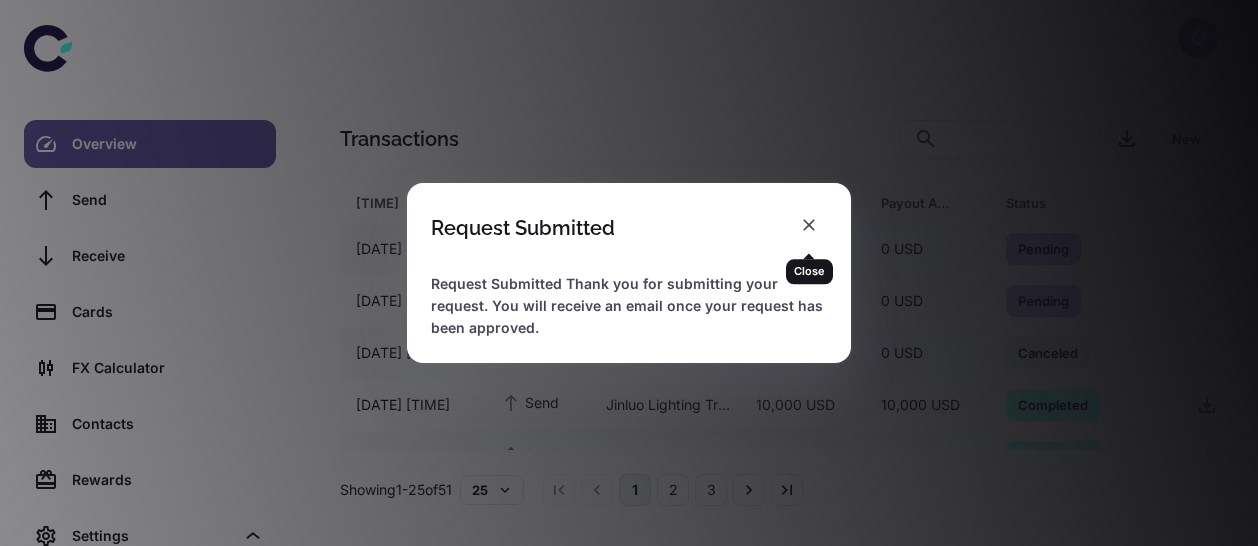 click at bounding box center [809, 225] 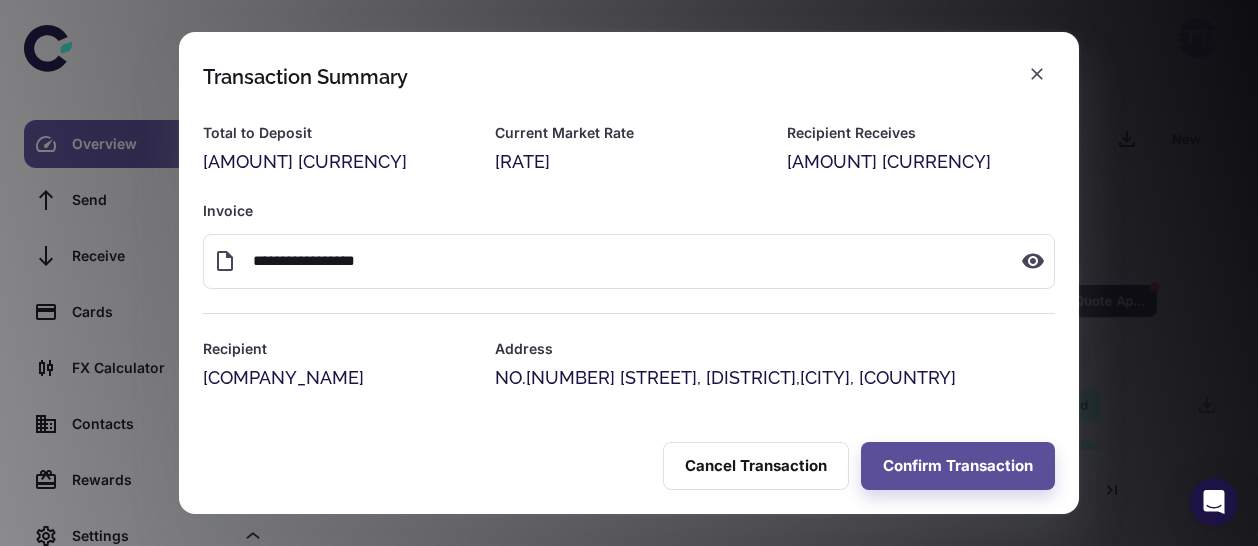 scroll, scrollTop: 0, scrollLeft: 0, axis: both 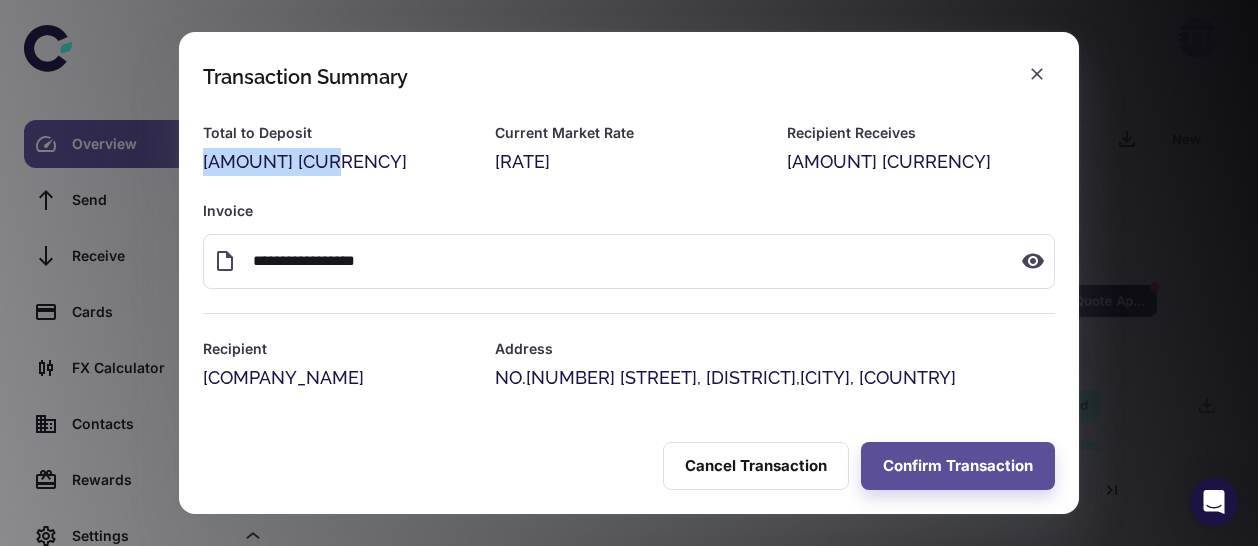 drag, startPoint x: 204, startPoint y: 161, endPoint x: 307, endPoint y: 175, distance: 103.947105 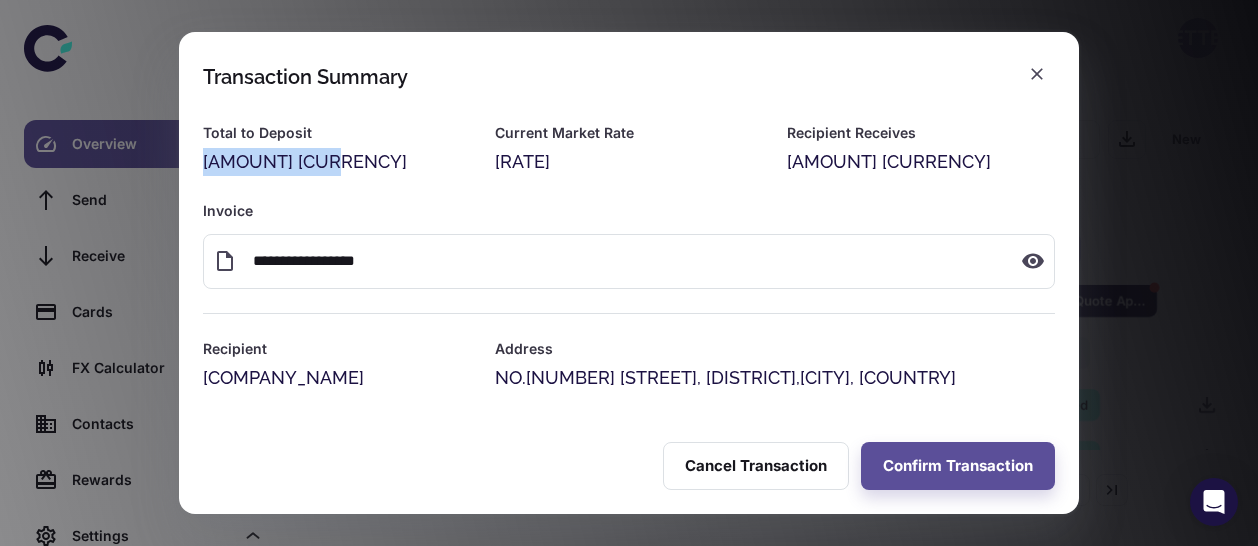 click on "**********" at bounding box center [617, 284] 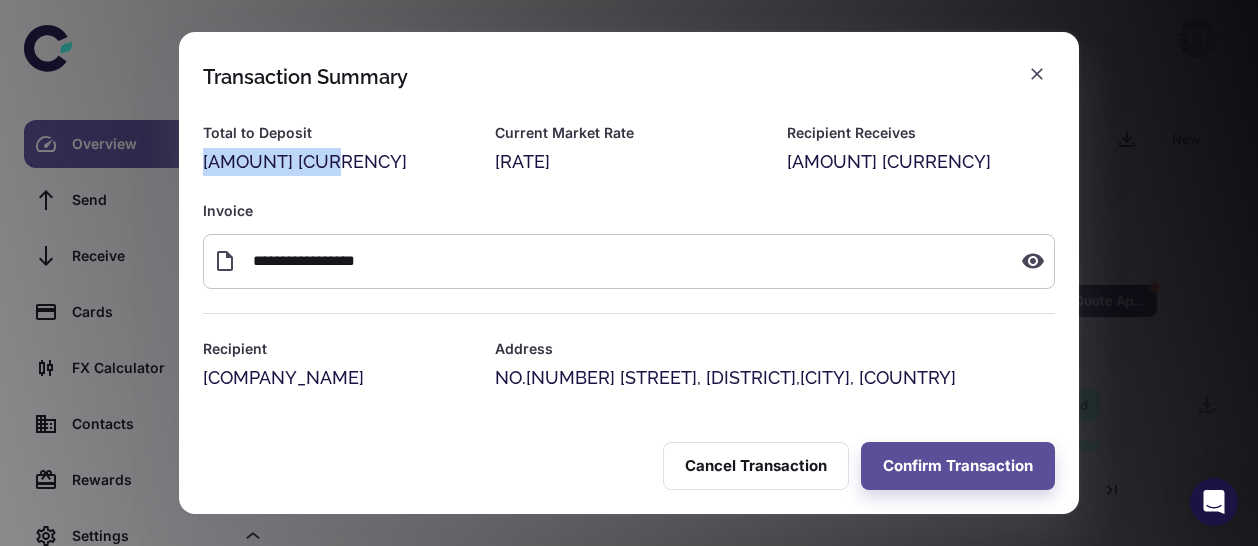 copy on "[AMOUNT]" 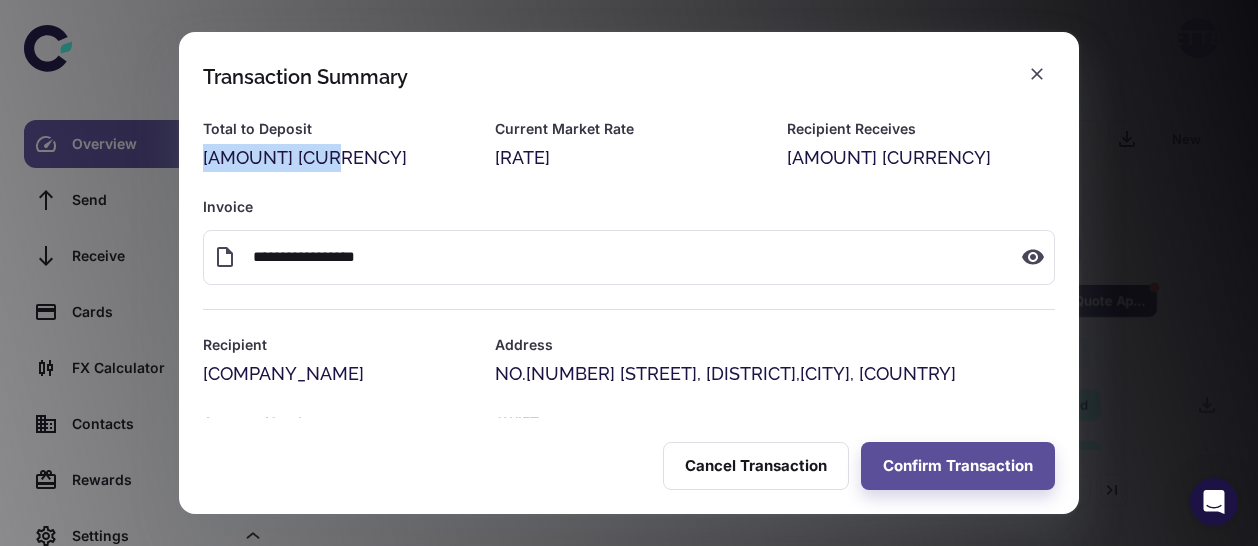scroll, scrollTop: 0, scrollLeft: 0, axis: both 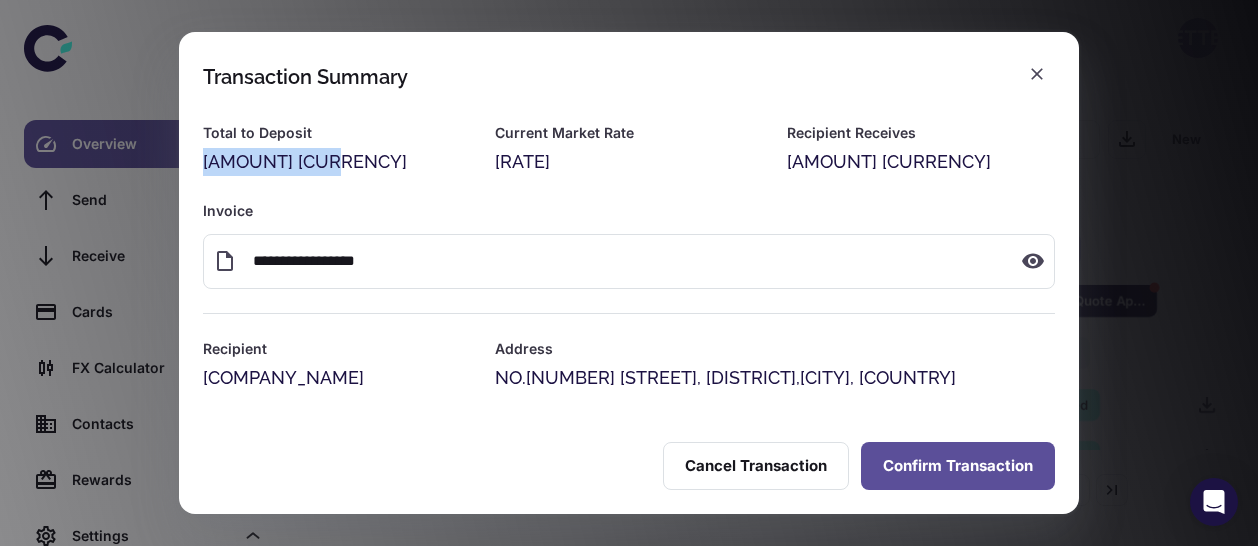 click on "Confirm Transaction" at bounding box center [958, 466] 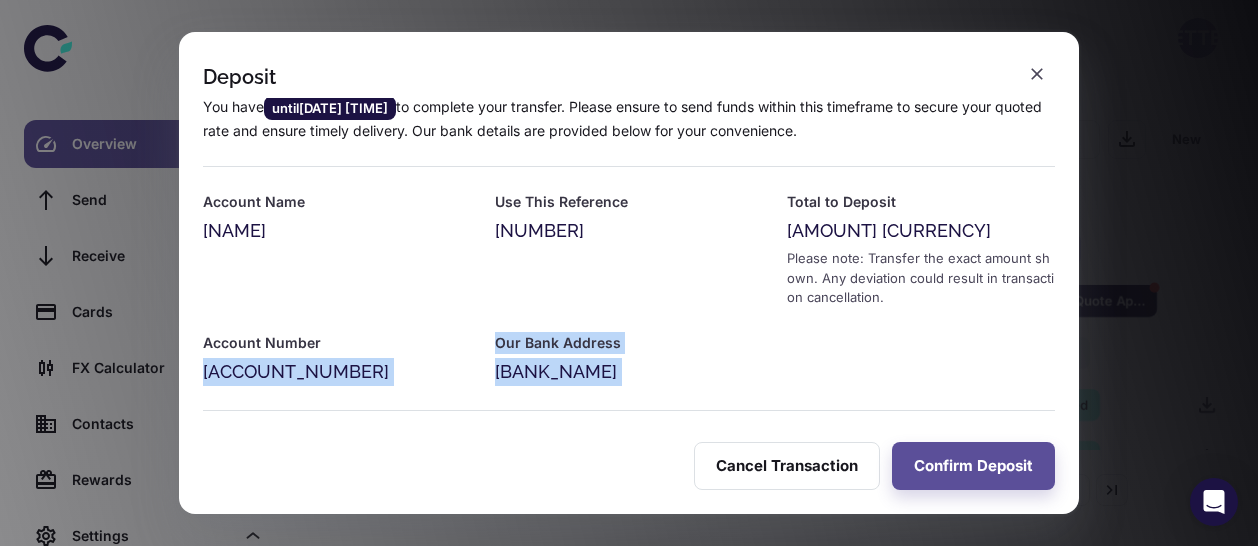 scroll, scrollTop: 36, scrollLeft: 0, axis: vertical 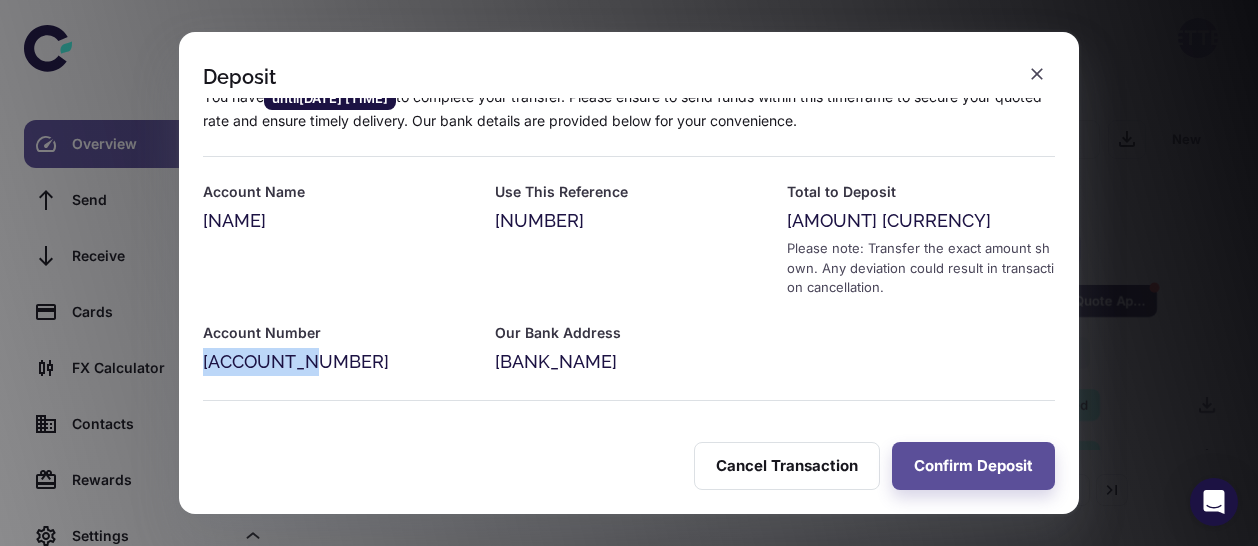 drag, startPoint x: 206, startPoint y: 400, endPoint x: 301, endPoint y: 364, distance: 101.59232 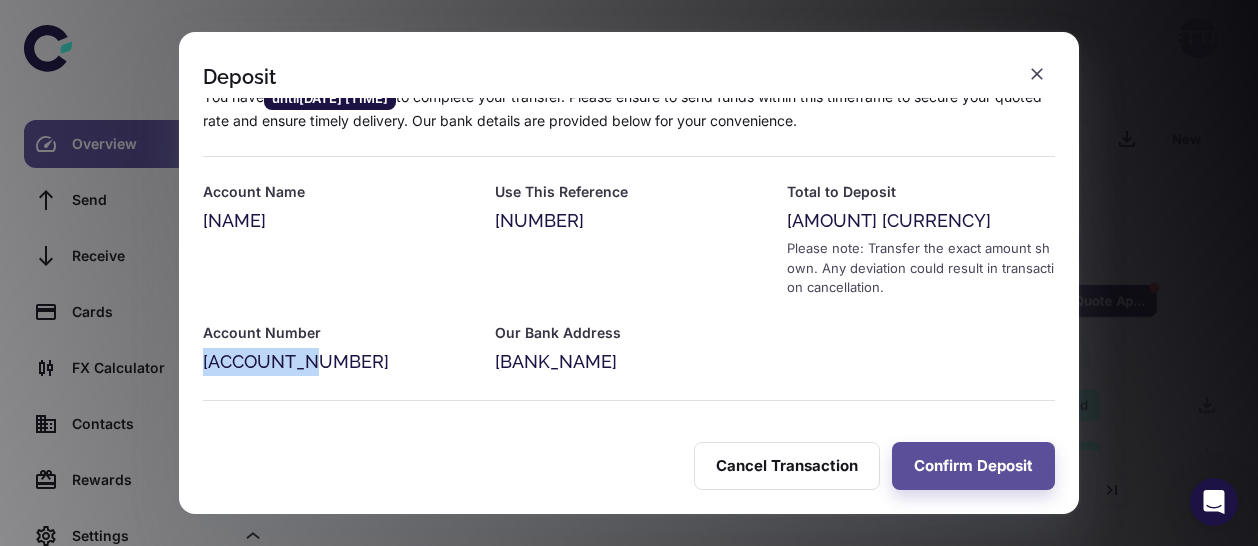 copy on "[ACCOUNT_NUMBER]" 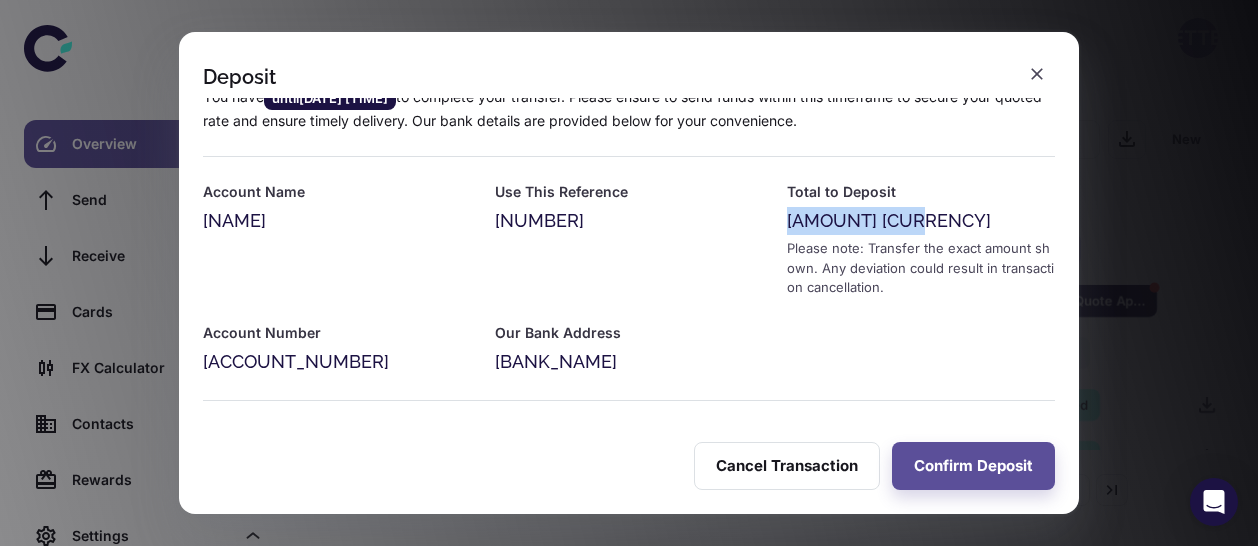 drag, startPoint x: 784, startPoint y: 218, endPoint x: 885, endPoint y: 222, distance: 101.07918 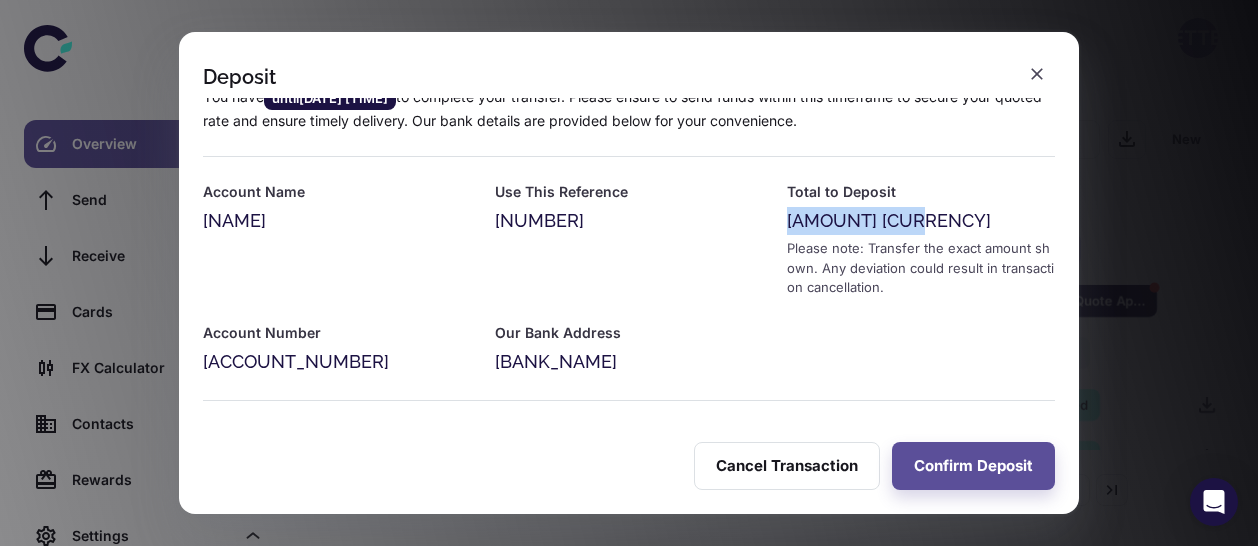 click on "[AMOUNT] [CURRENCY]" at bounding box center [921, 221] 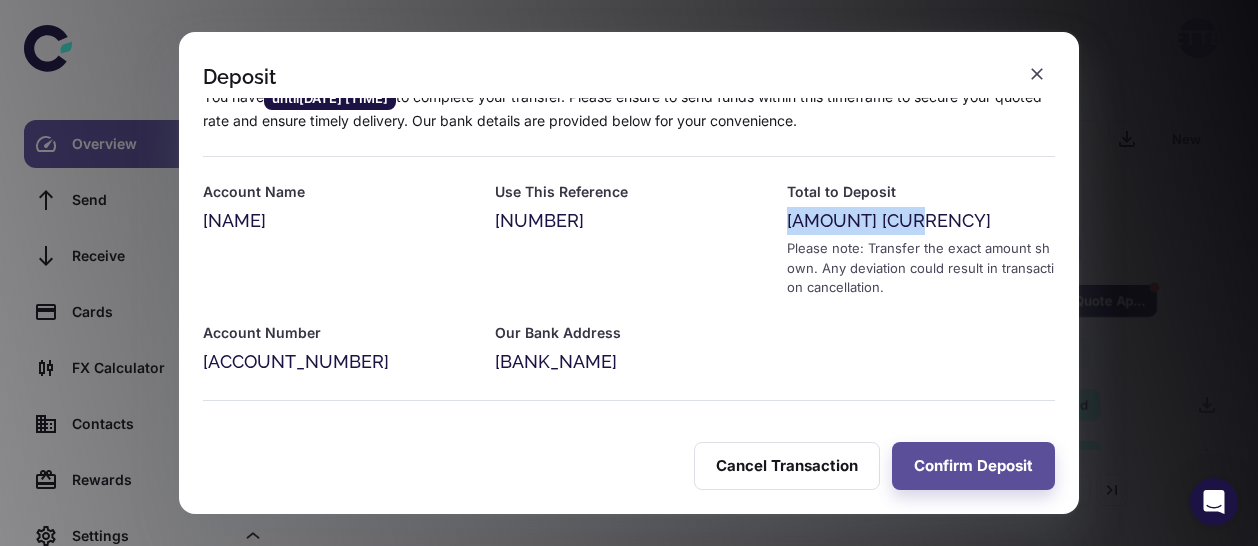 copy on "[AMOUNT]" 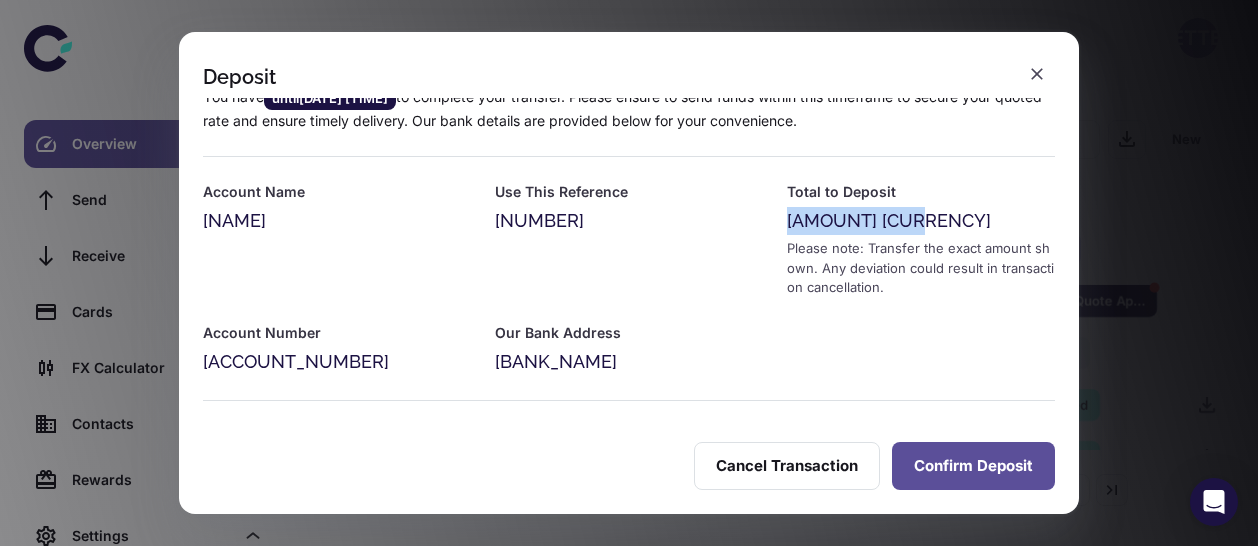 click on "Confirm Deposit" at bounding box center (973, 466) 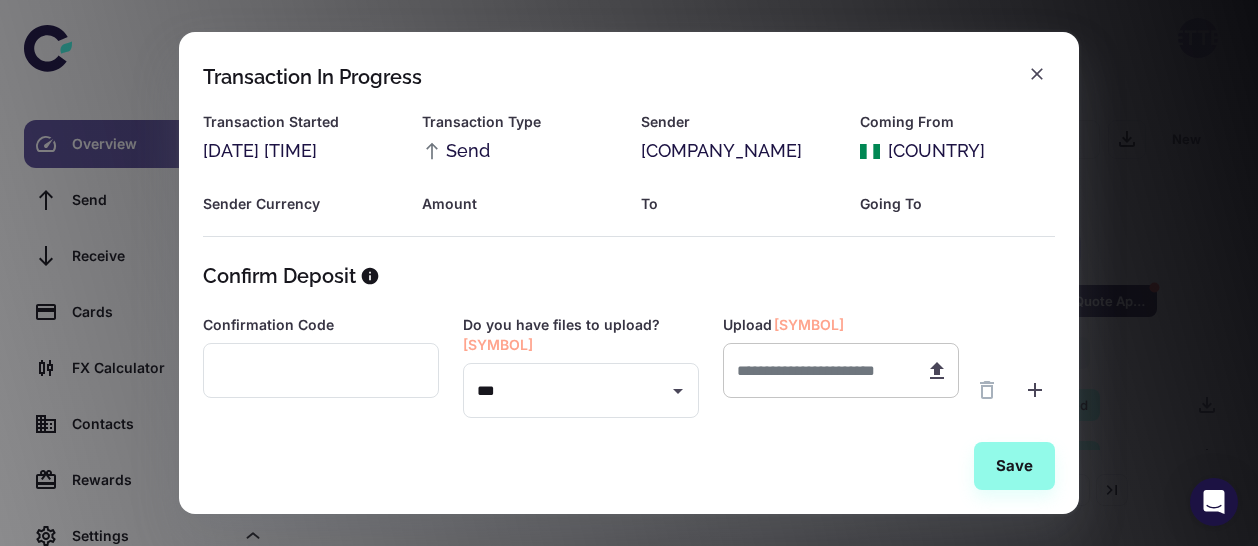 click at bounding box center [816, 370] 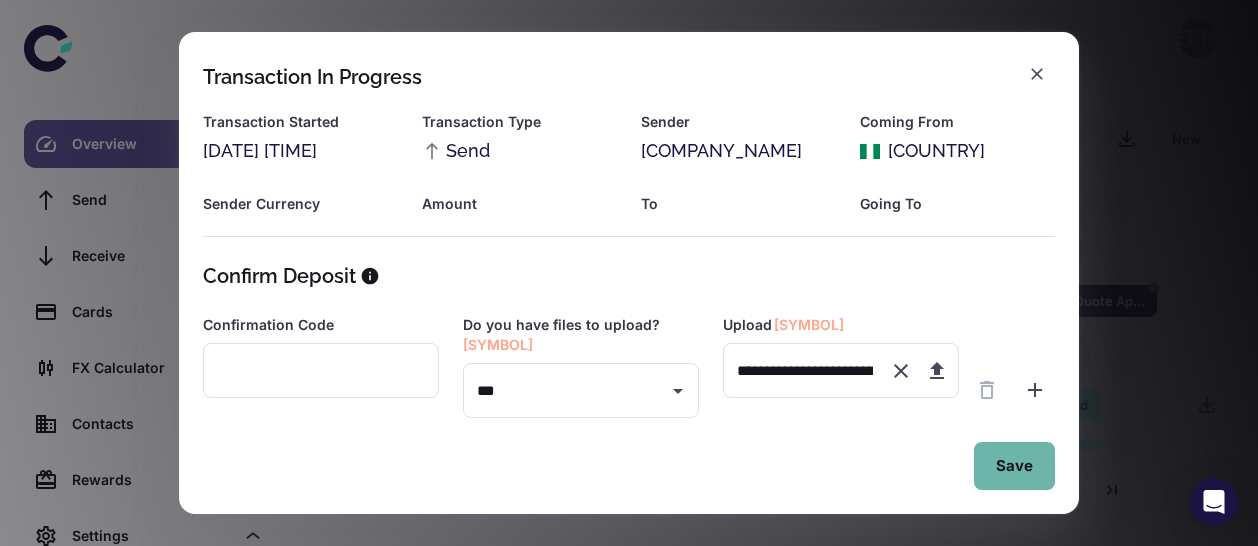 click on "Save" at bounding box center (1014, 466) 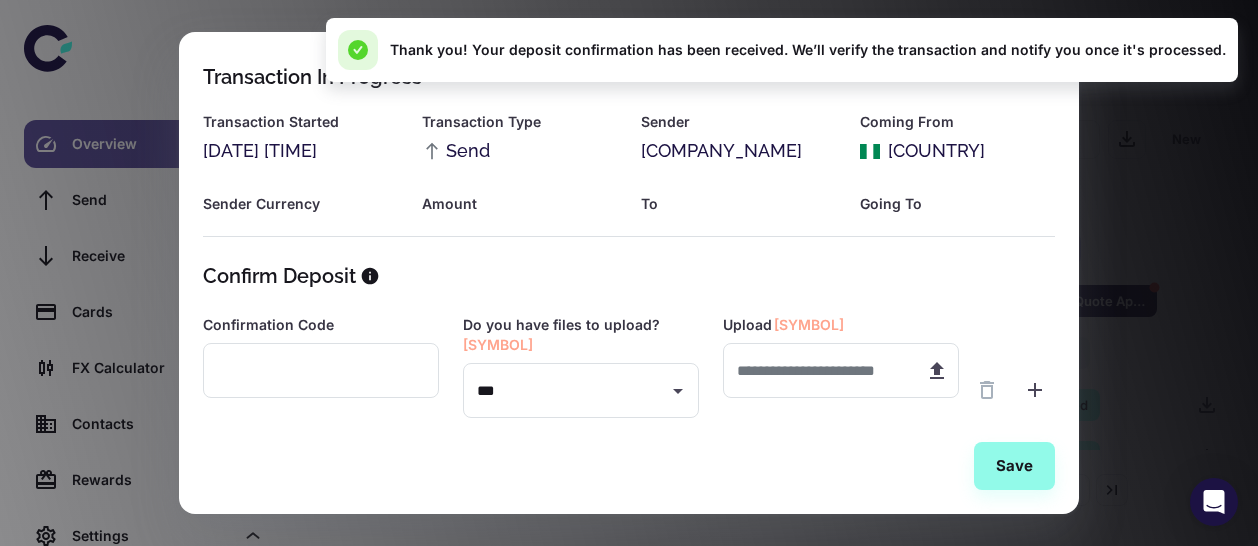 click on "Transaction In Progress Transaction Started [DATE]   [TIME] Transaction Type Send Sender [COMPANY_NAME] Coming From [COUNTRY] Sender Currency [CURRENCY] Amount [AMOUNT] [CURRENCY] To [COMPANY_NAME]. Going To [COUNTRY] Recipient Currency [CURRENCY] Requested Amount [AMOUNT] [CURRENCY] Payout Amount [AMOUNT] [CURRENCY] Current Market Rate [RATE] [CURRENCY]/[CURRENCY] SWIFT [SWIFT] Settlement Date TBD Status In Progress Cedar ID [ACCOUNT_NUMBER] Confirm Deposit Confirmation Code ​ Do you have files to upload?   * *** ​ Upload   * ​ Save" at bounding box center [629, 273] 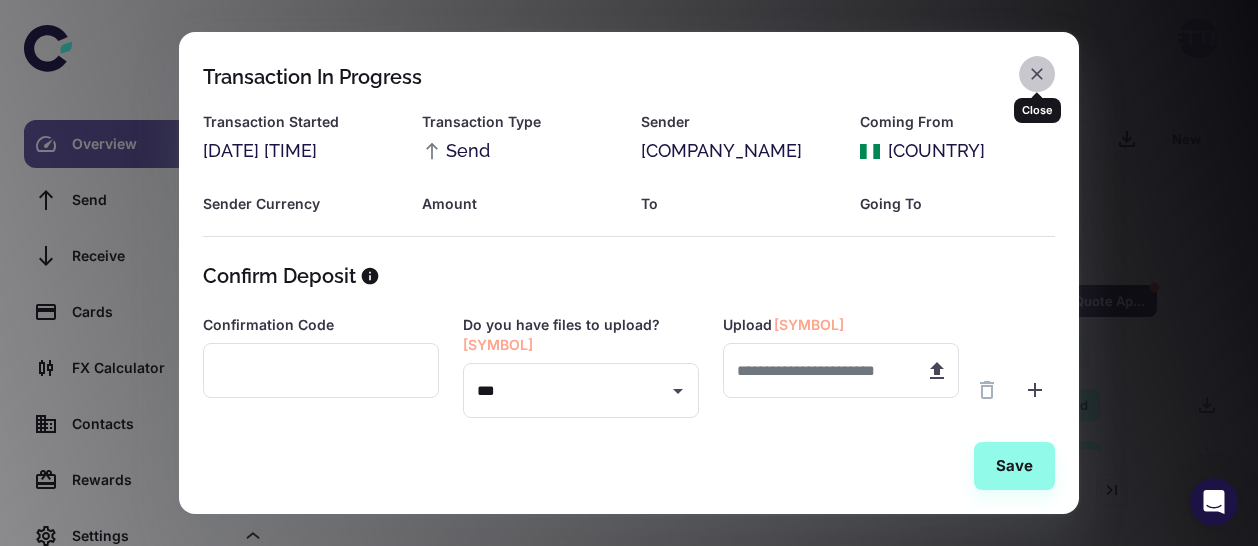 click at bounding box center (1037, 74) 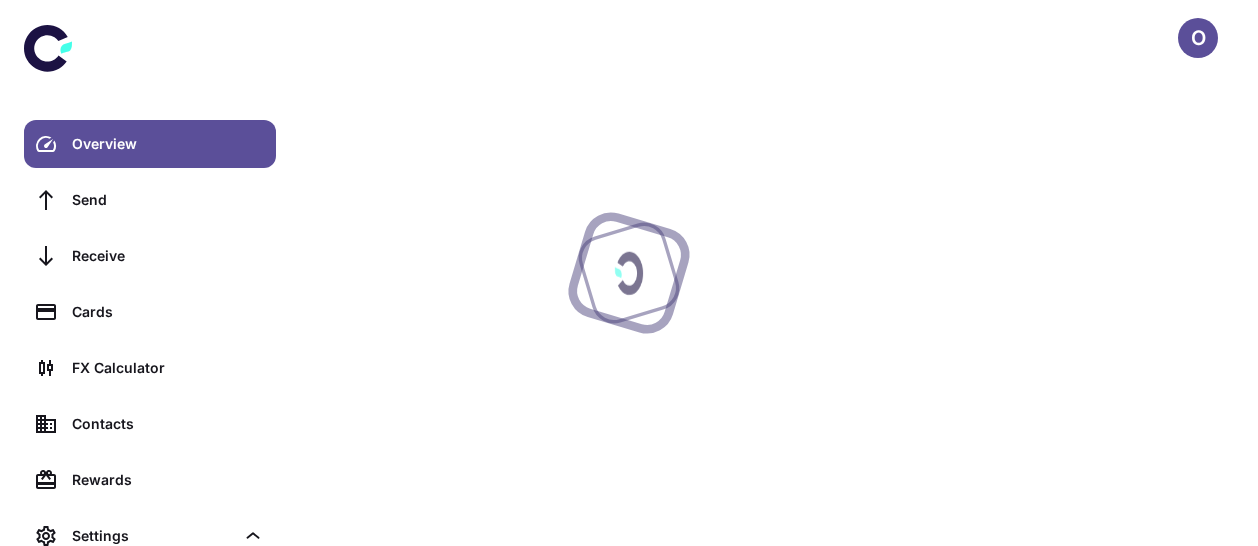 scroll, scrollTop: 0, scrollLeft: 0, axis: both 